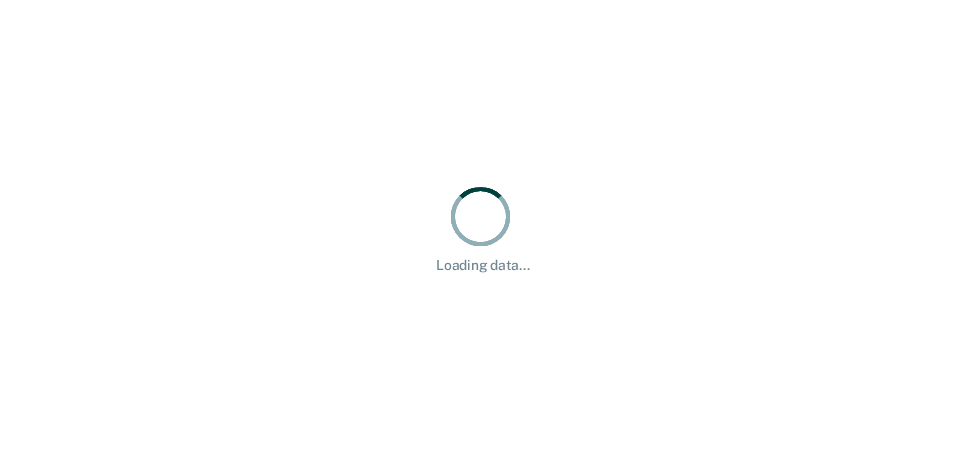 scroll, scrollTop: 0, scrollLeft: 0, axis: both 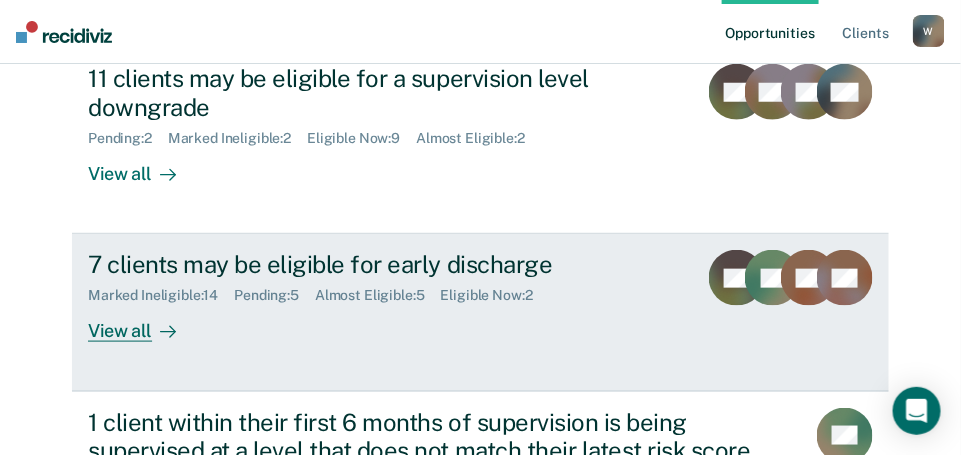 click on "View all" at bounding box center [144, 323] 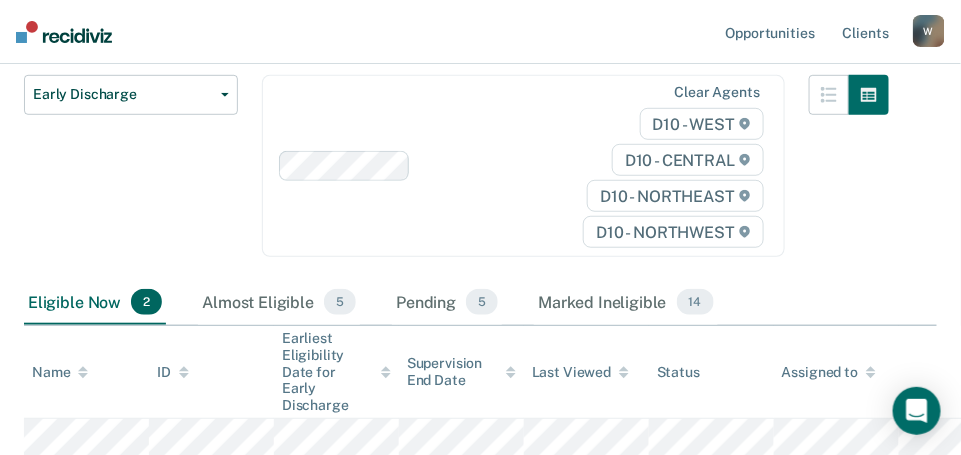 scroll, scrollTop: 417, scrollLeft: 0, axis: vertical 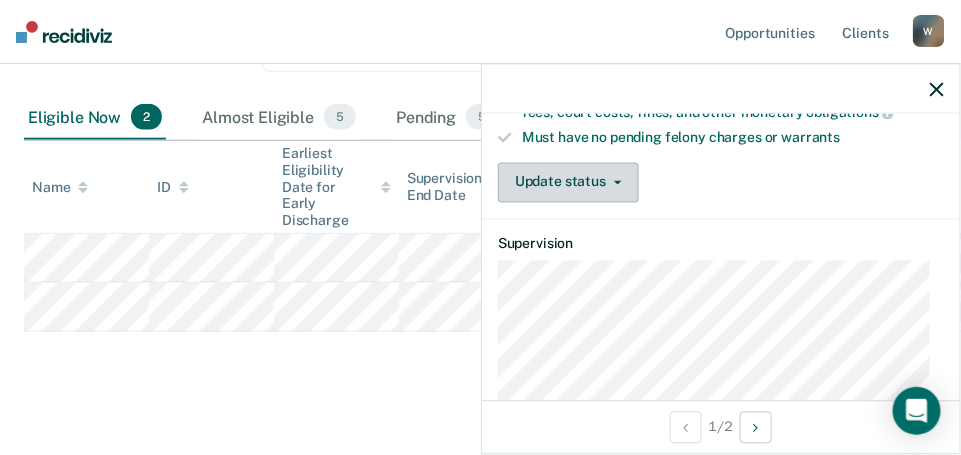 click on "Update status" at bounding box center (568, 182) 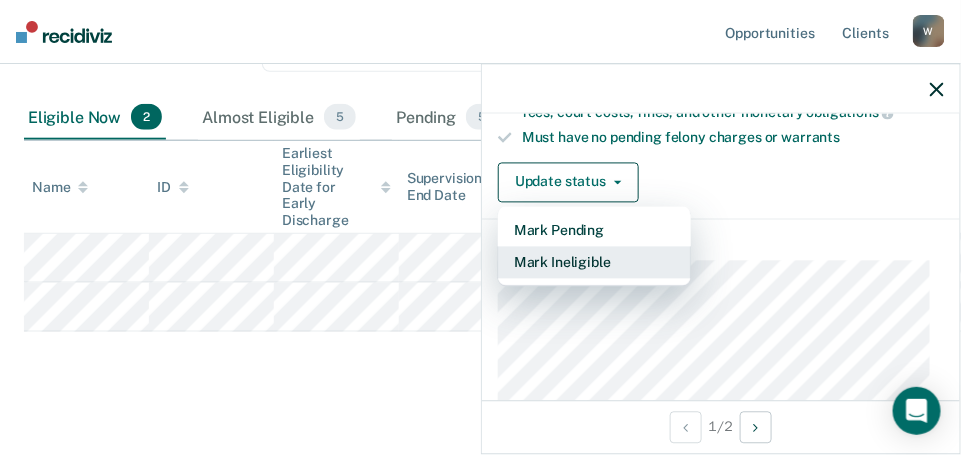click on "Mark Ineligible" at bounding box center (594, 262) 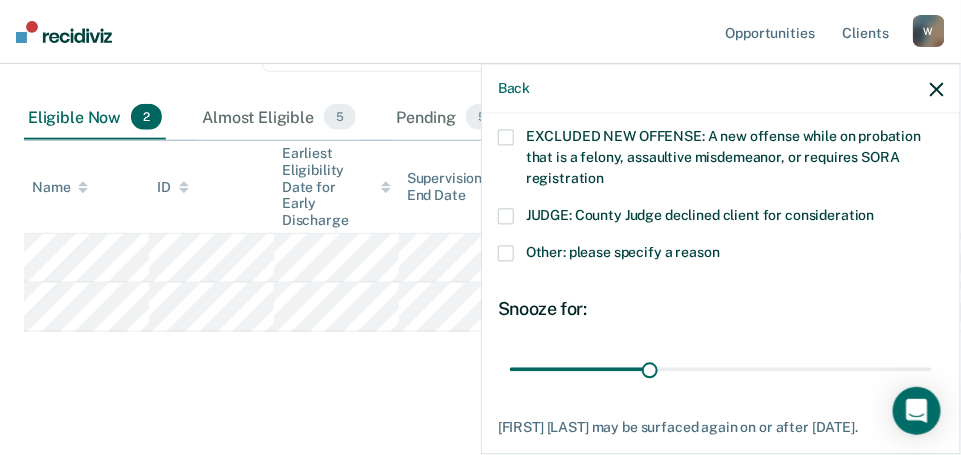 scroll, scrollTop: 815, scrollLeft: 0, axis: vertical 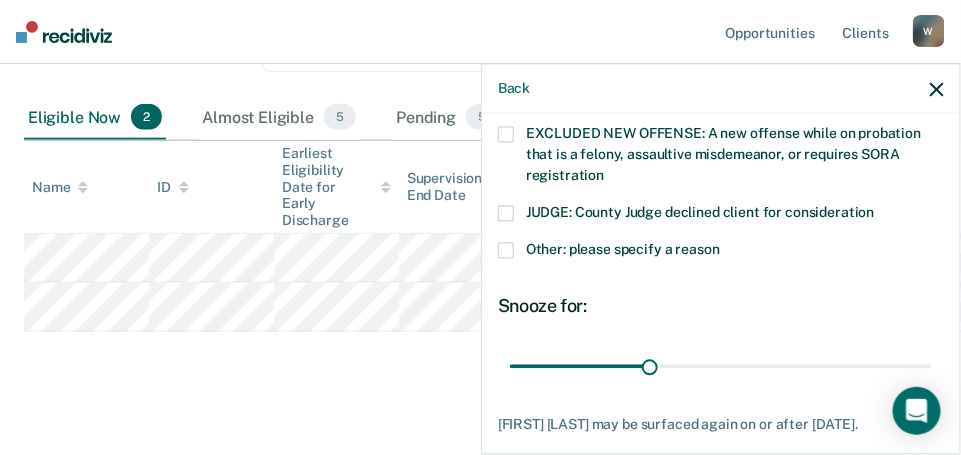 click at bounding box center (506, 251) 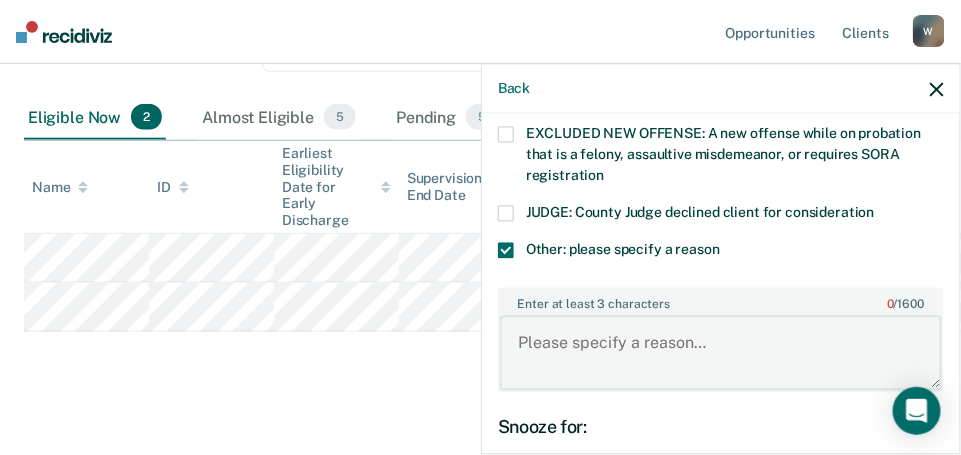 click on "Enter at least 3 characters 0  /  1600" at bounding box center (721, 353) 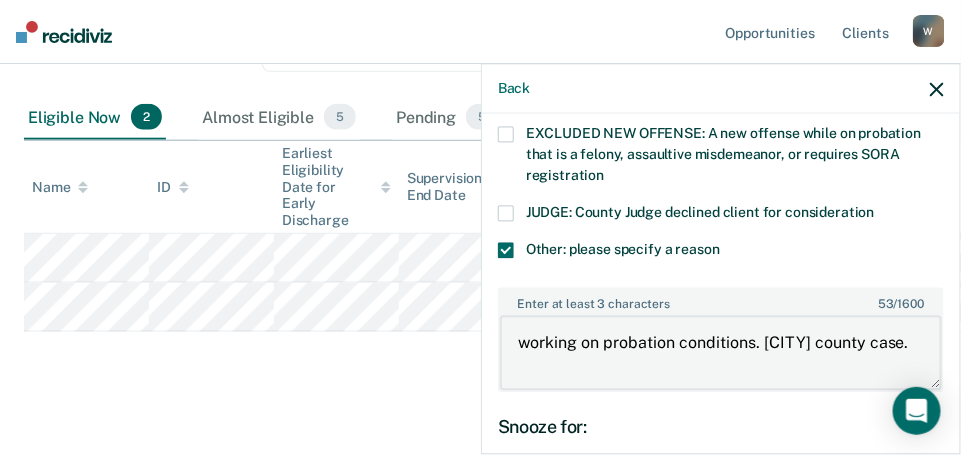 drag, startPoint x: 563, startPoint y: 358, endPoint x: 520, endPoint y: 337, distance: 47.853943 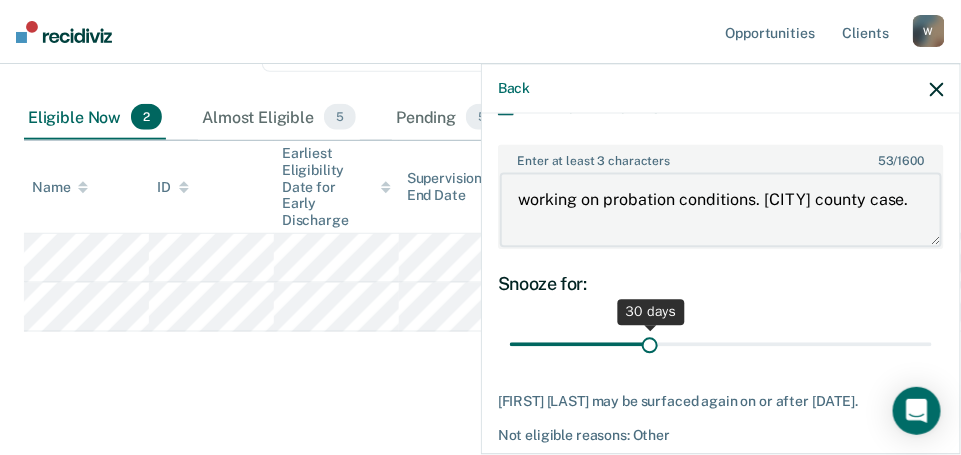 type on "working on probation conditions. [CITY] county case." 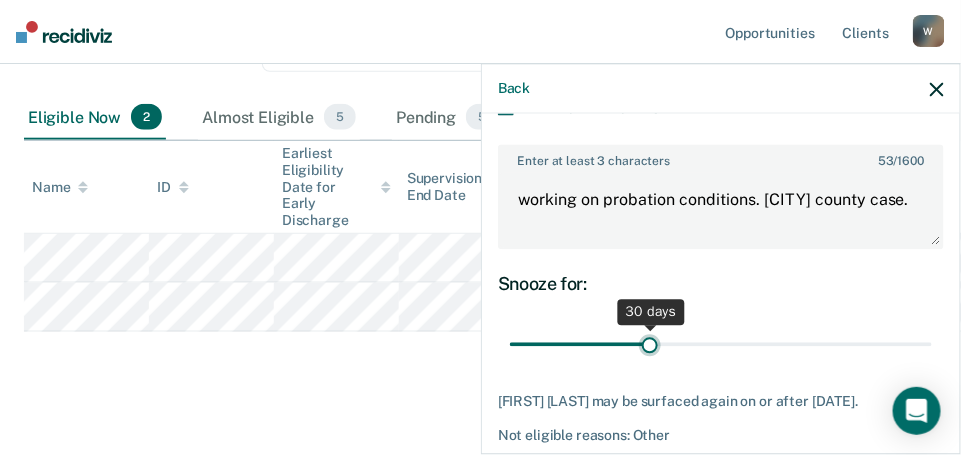 click at bounding box center [721, 344] 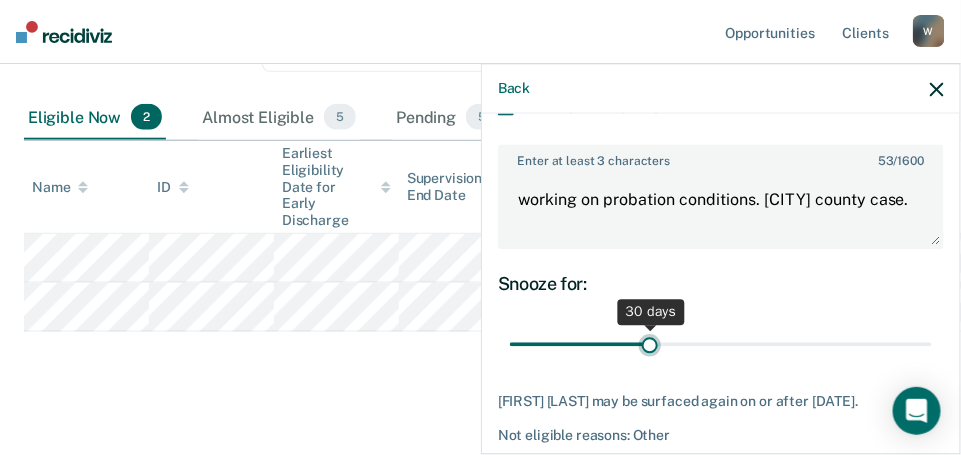 drag, startPoint x: 649, startPoint y: 338, endPoint x: 882, endPoint y: 325, distance: 233.36238 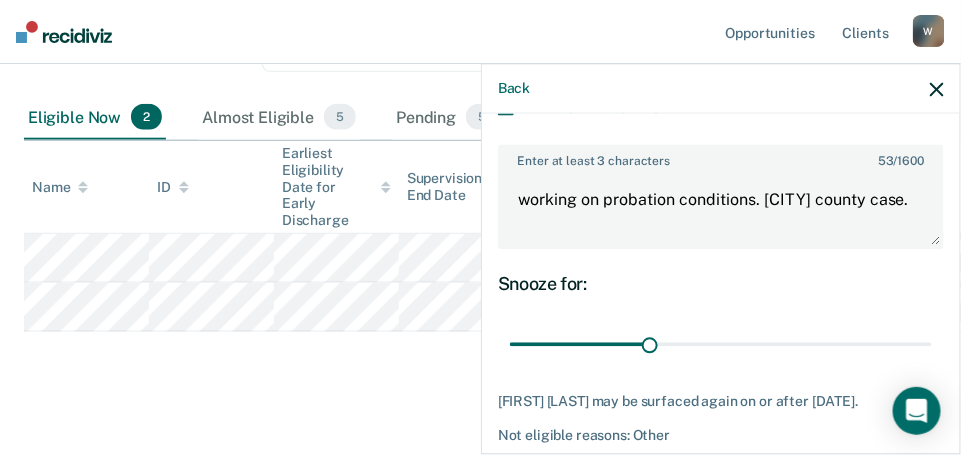 drag, startPoint x: 882, startPoint y: 325, endPoint x: 928, endPoint y: 270, distance: 71.70077 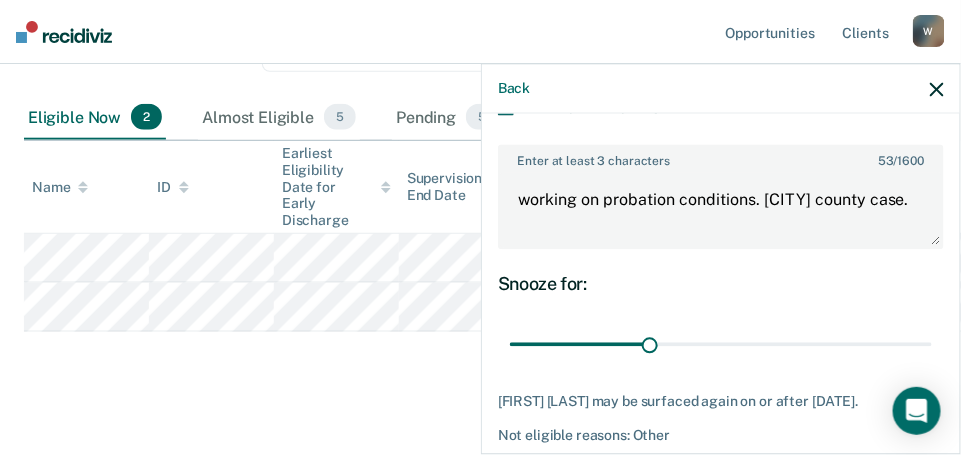 click on "Snooze for:" at bounding box center [721, 284] 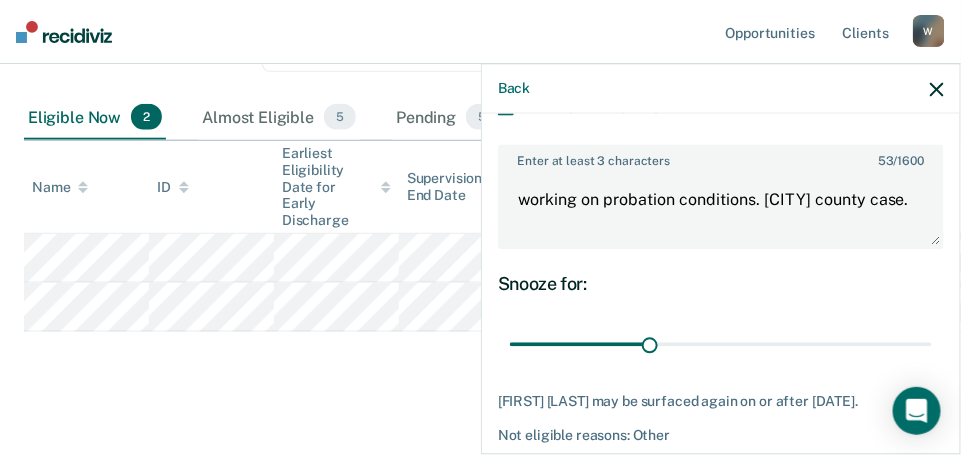drag, startPoint x: 649, startPoint y: 338, endPoint x: 966, endPoint y: 360, distance: 317.76248 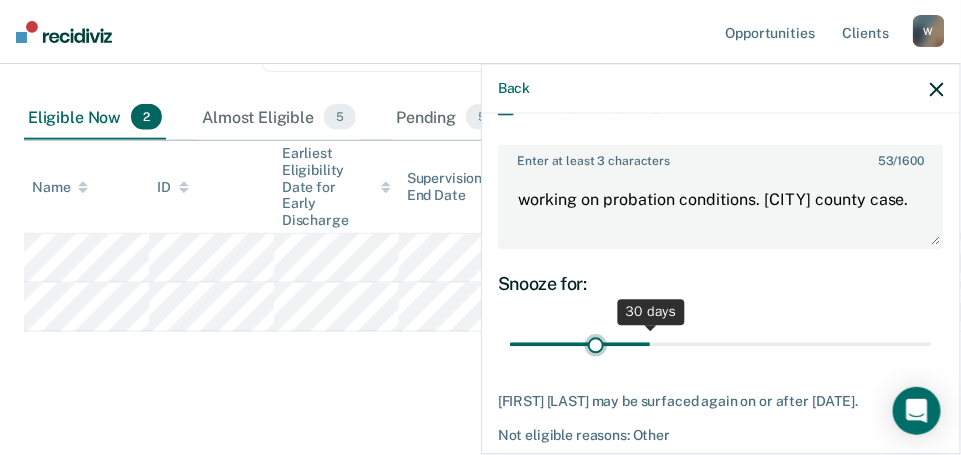 drag, startPoint x: 966, startPoint y: 360, endPoint x: 591, endPoint y: 323, distance: 376.82092 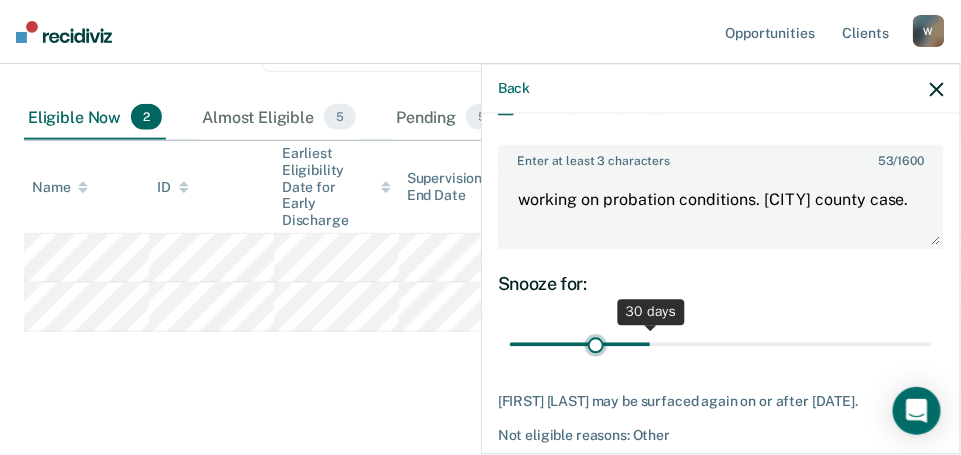click at bounding box center [721, 344] 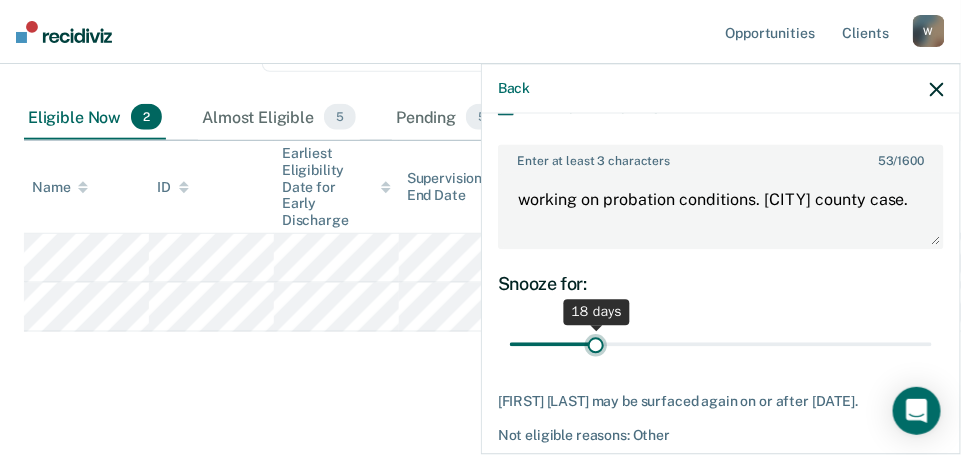 drag, startPoint x: 593, startPoint y: 339, endPoint x: 795, endPoint y: 340, distance: 202.00247 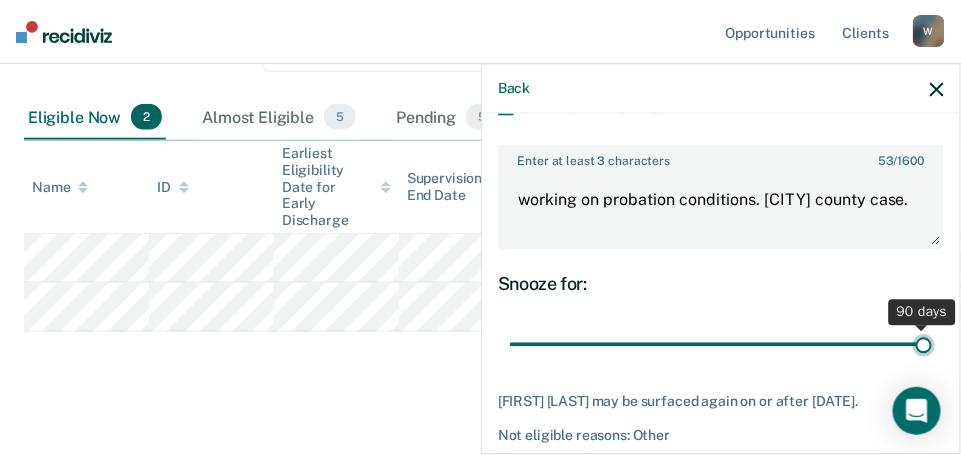 drag, startPoint x: 594, startPoint y: 340, endPoint x: 945, endPoint y: 320, distance: 351.56934 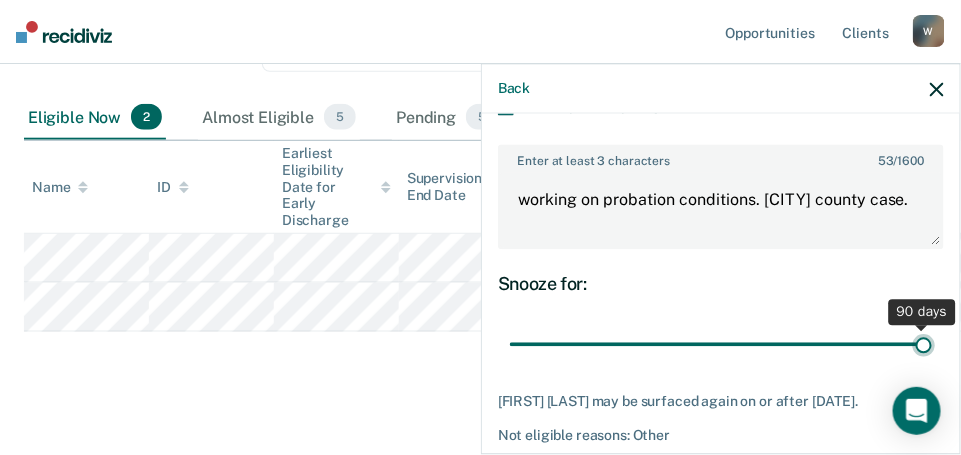 type on "90" 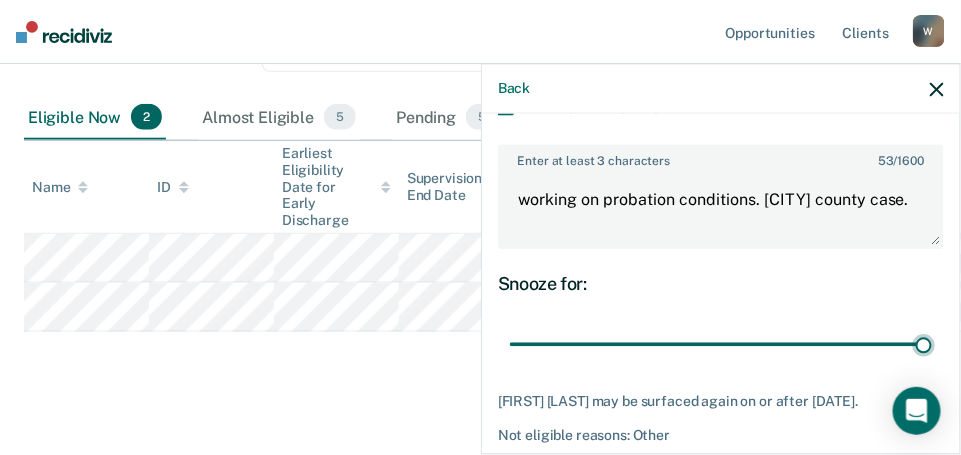 scroll, scrollTop: 1055, scrollLeft: 0, axis: vertical 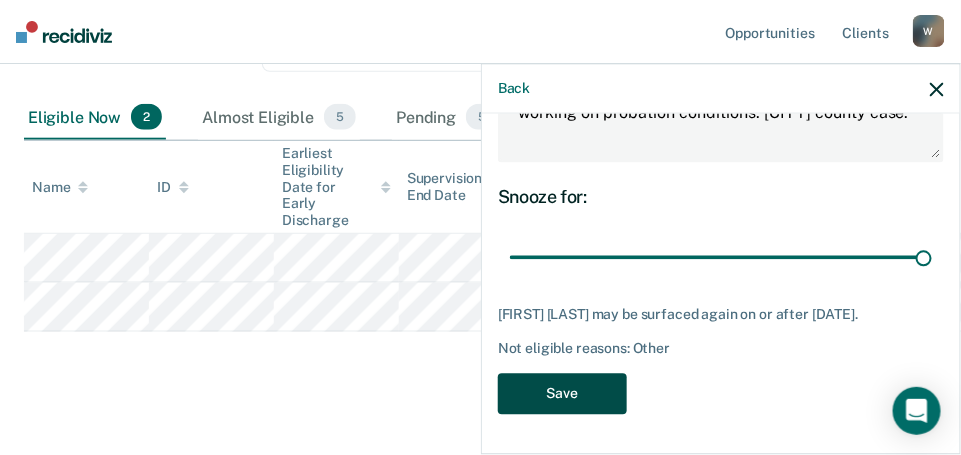 click on "Save" at bounding box center [562, 393] 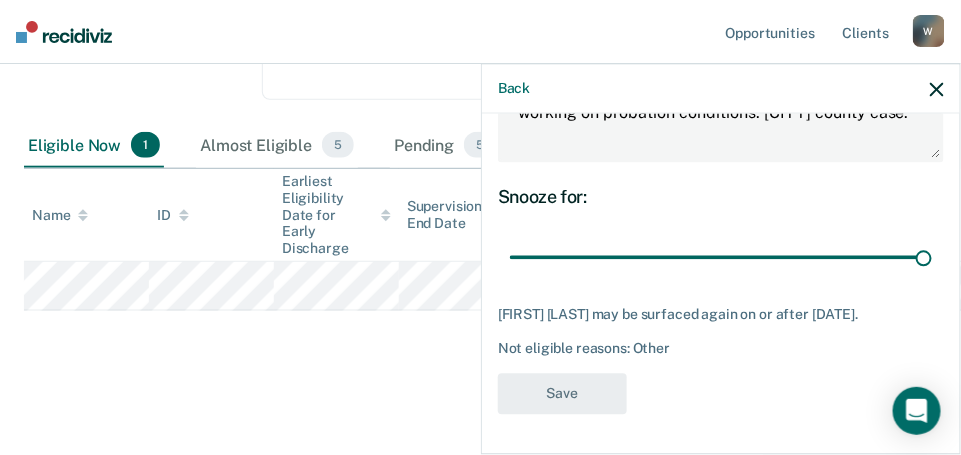 scroll, scrollTop: 368, scrollLeft: 0, axis: vertical 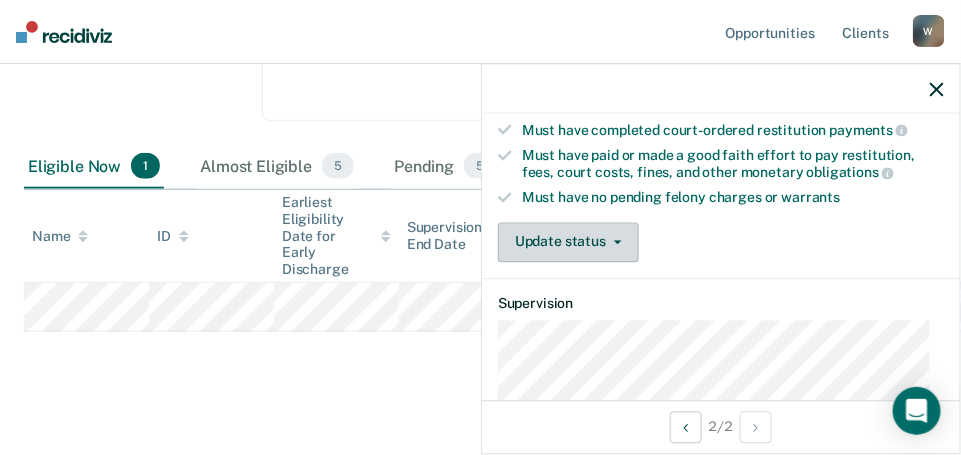 click on "Update status" at bounding box center (568, 242) 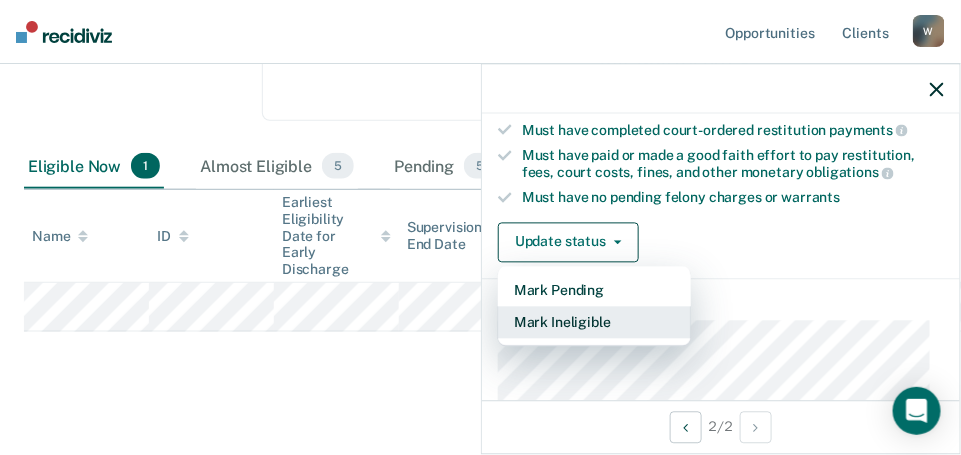 click on "Mark Ineligible" at bounding box center (594, 322) 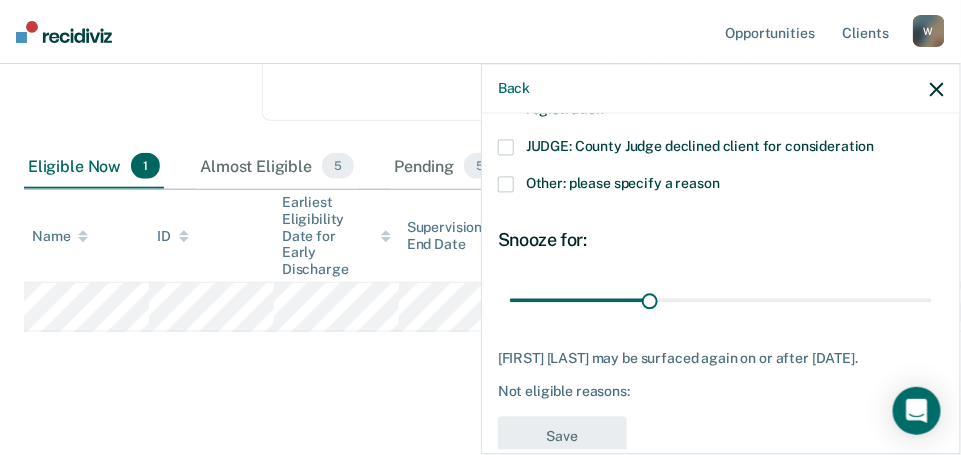 scroll, scrollTop: 887, scrollLeft: 0, axis: vertical 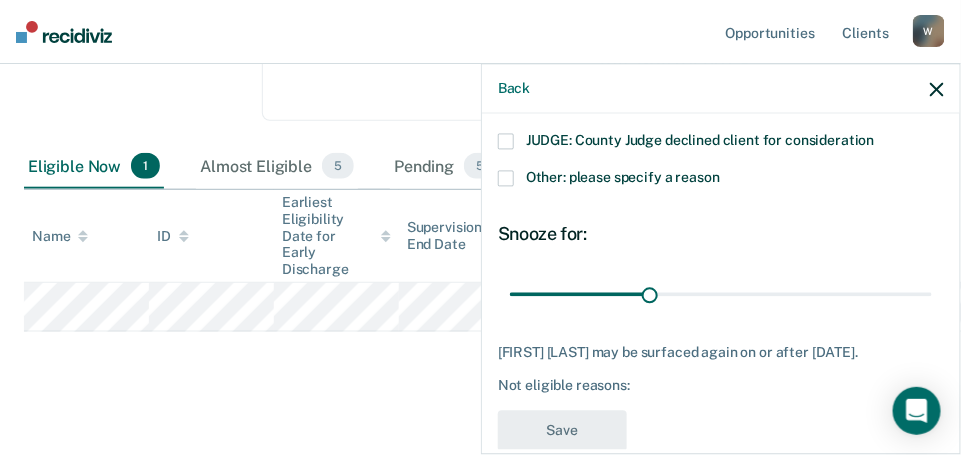 click on "Other: please specify a reason" at bounding box center (721, 189) 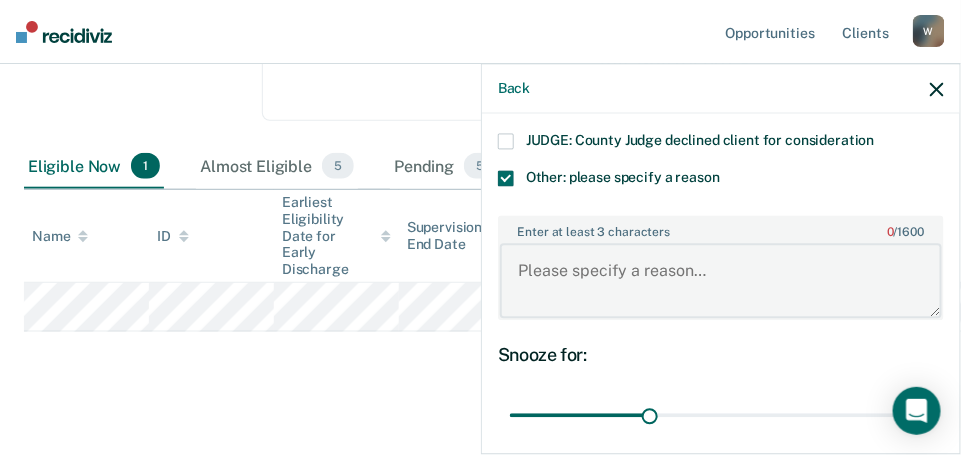 click on "Enter at least 3 characters 0  /  1600" at bounding box center (721, 281) 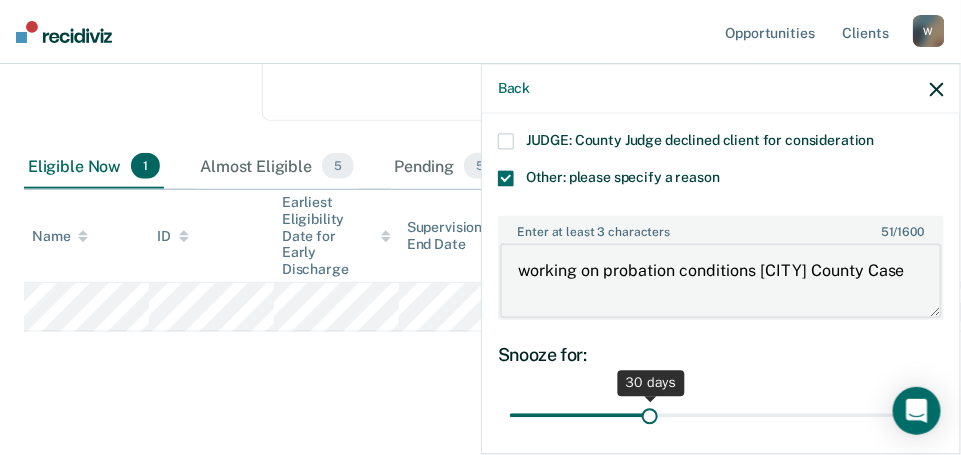 type on "working on probation conditions [CITY] County Case" 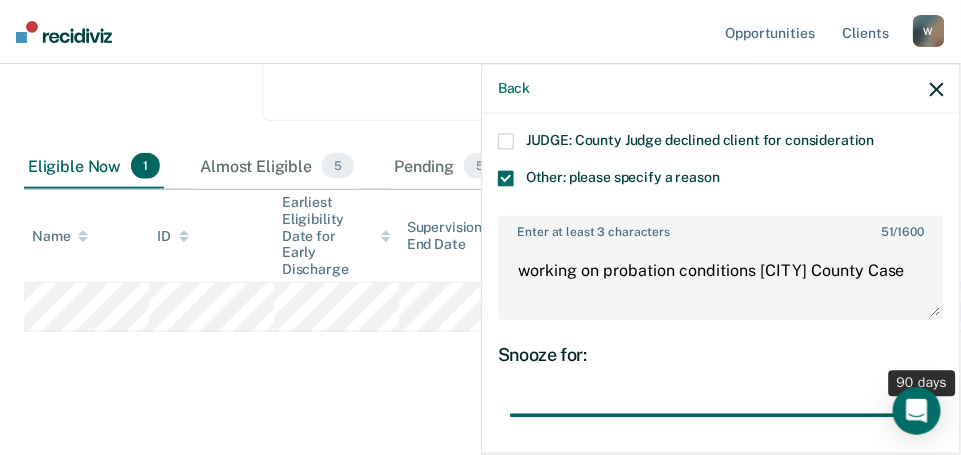 drag, startPoint x: 646, startPoint y: 407, endPoint x: 965, endPoint y: 387, distance: 319.62634 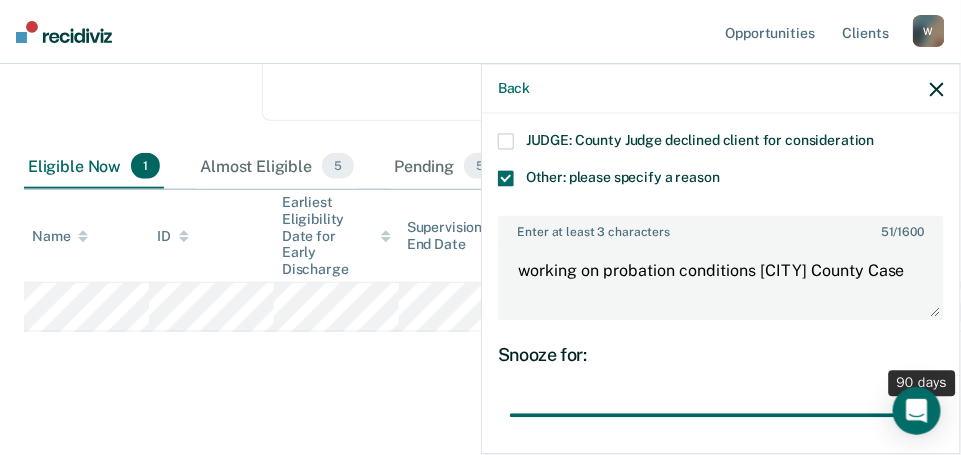 type on "90" 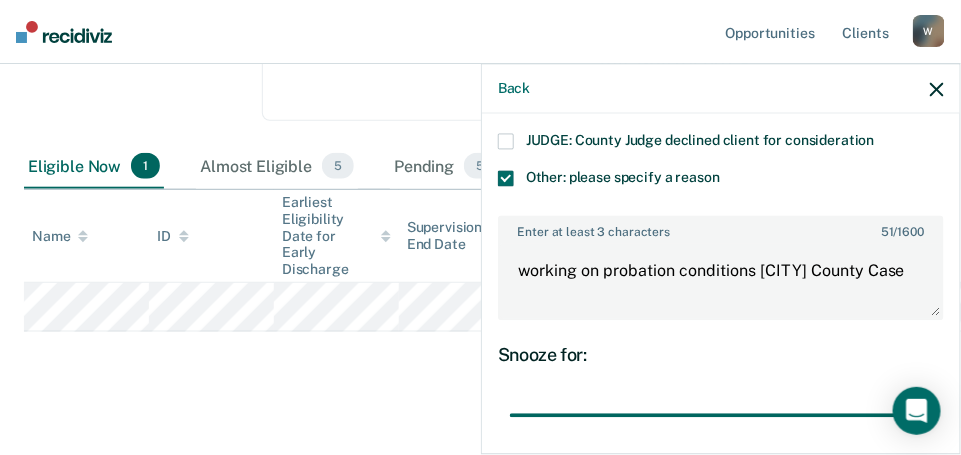 scroll, scrollTop: 1055, scrollLeft: 0, axis: vertical 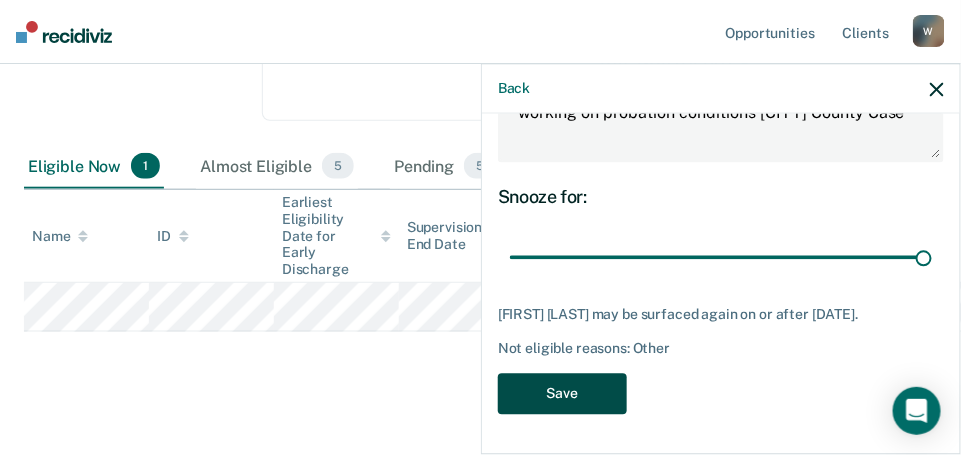click on "Save" at bounding box center [562, 393] 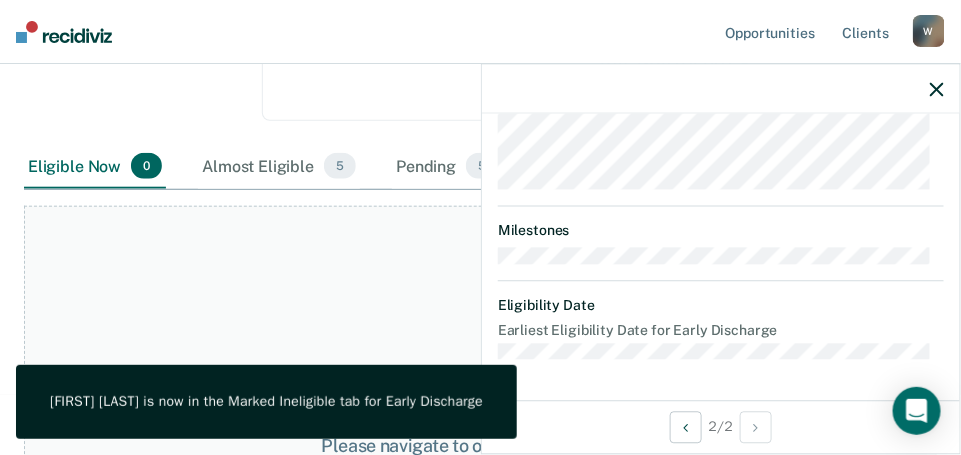 scroll, scrollTop: 867, scrollLeft: 0, axis: vertical 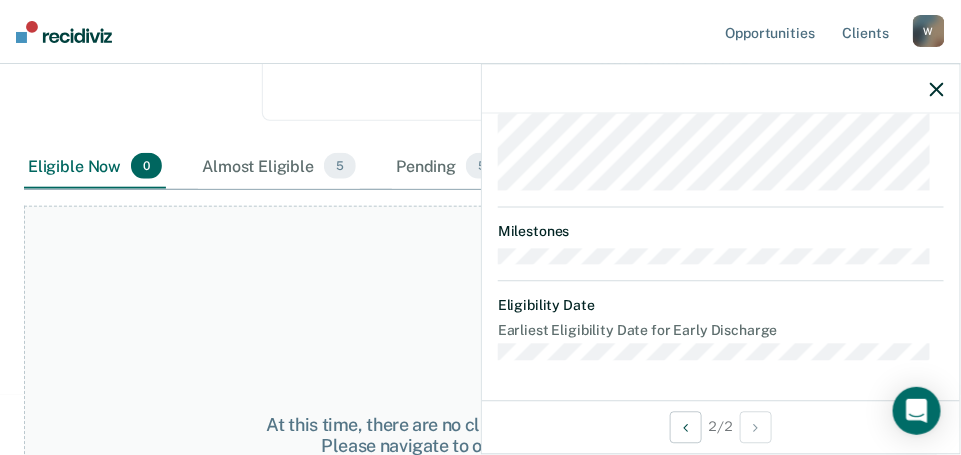click 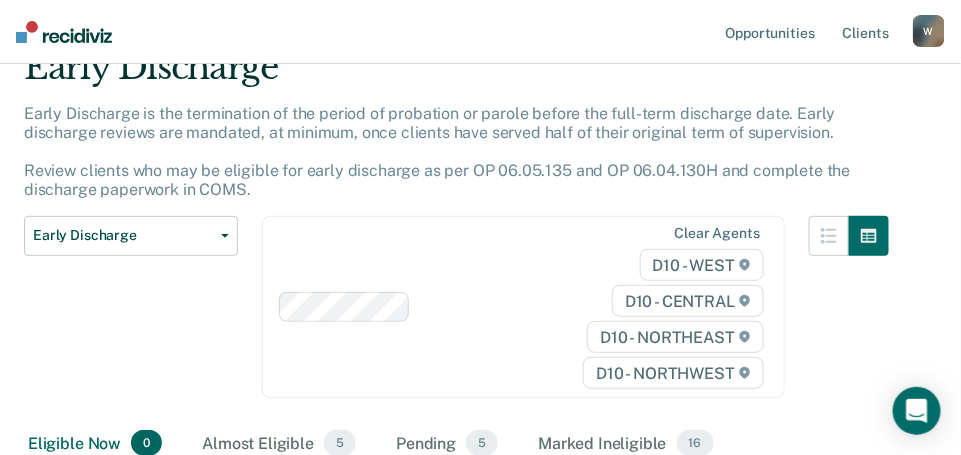 scroll, scrollTop: 0, scrollLeft: 0, axis: both 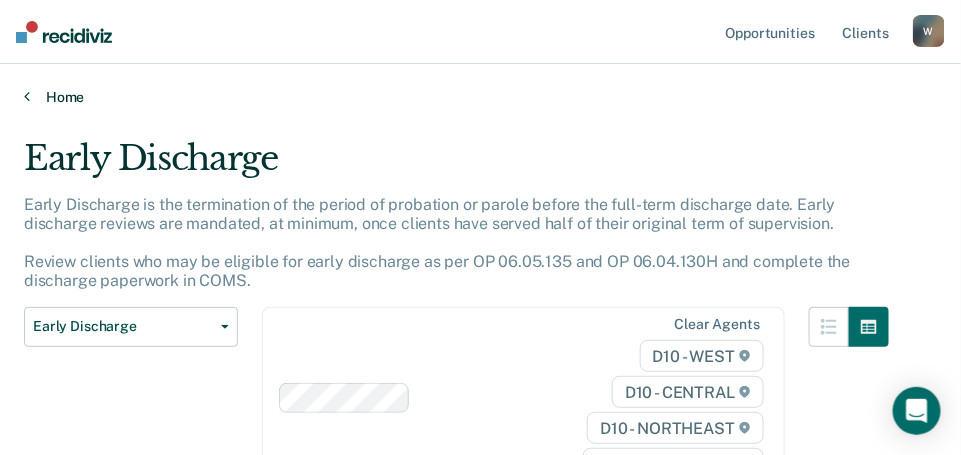 click on "Home" at bounding box center (480, 97) 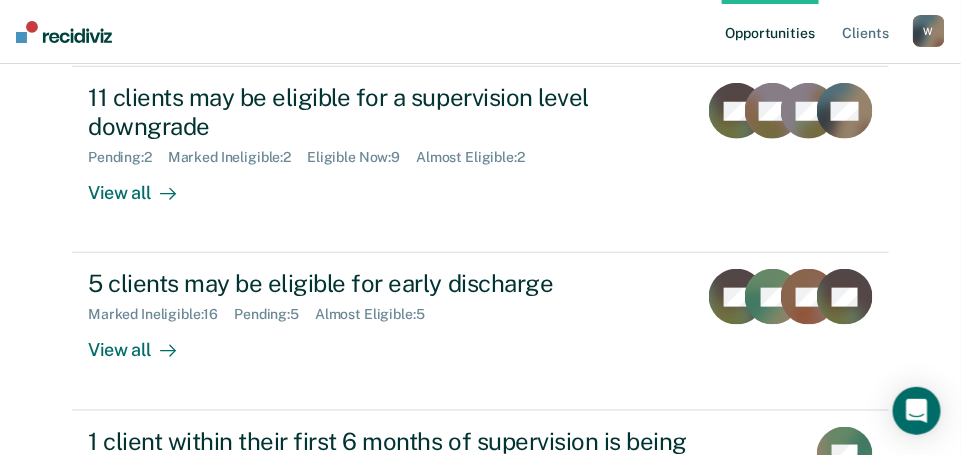 scroll, scrollTop: 365, scrollLeft: 0, axis: vertical 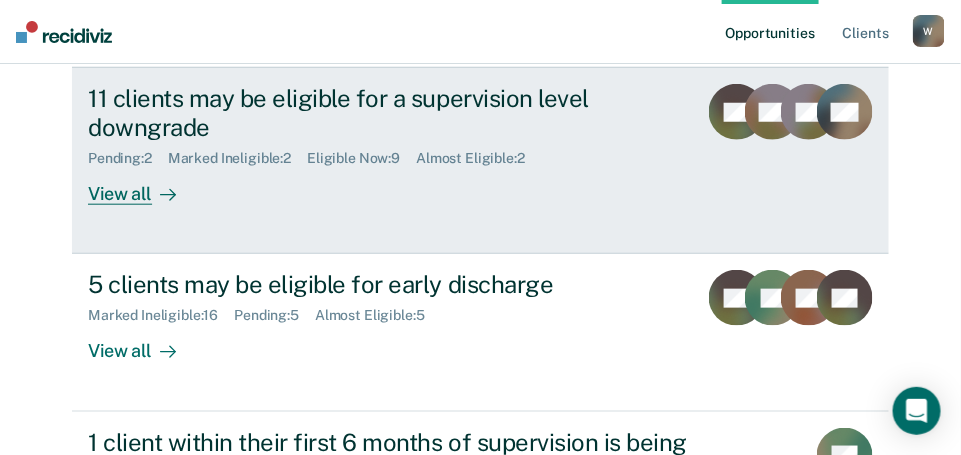 click on "View all" at bounding box center (144, 186) 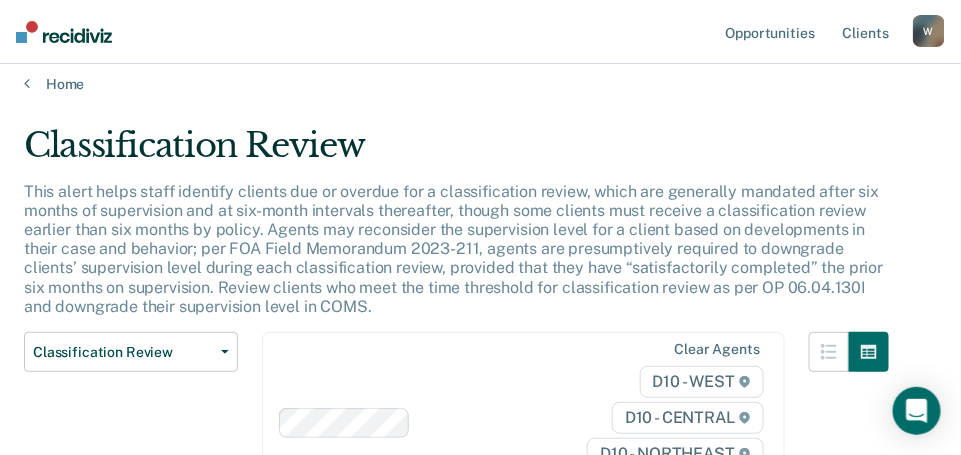 scroll, scrollTop: 11, scrollLeft: 0, axis: vertical 